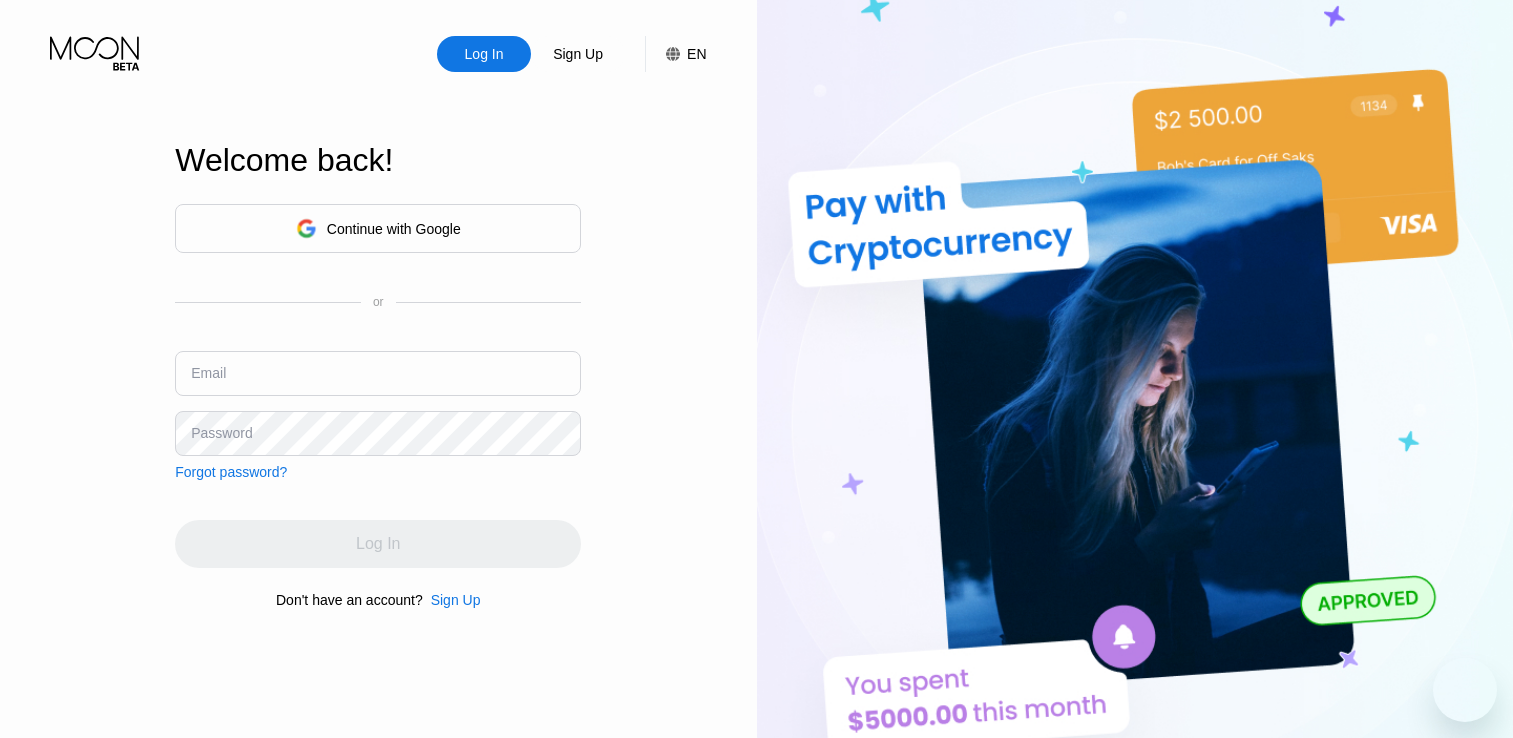 scroll, scrollTop: 0, scrollLeft: 0, axis: both 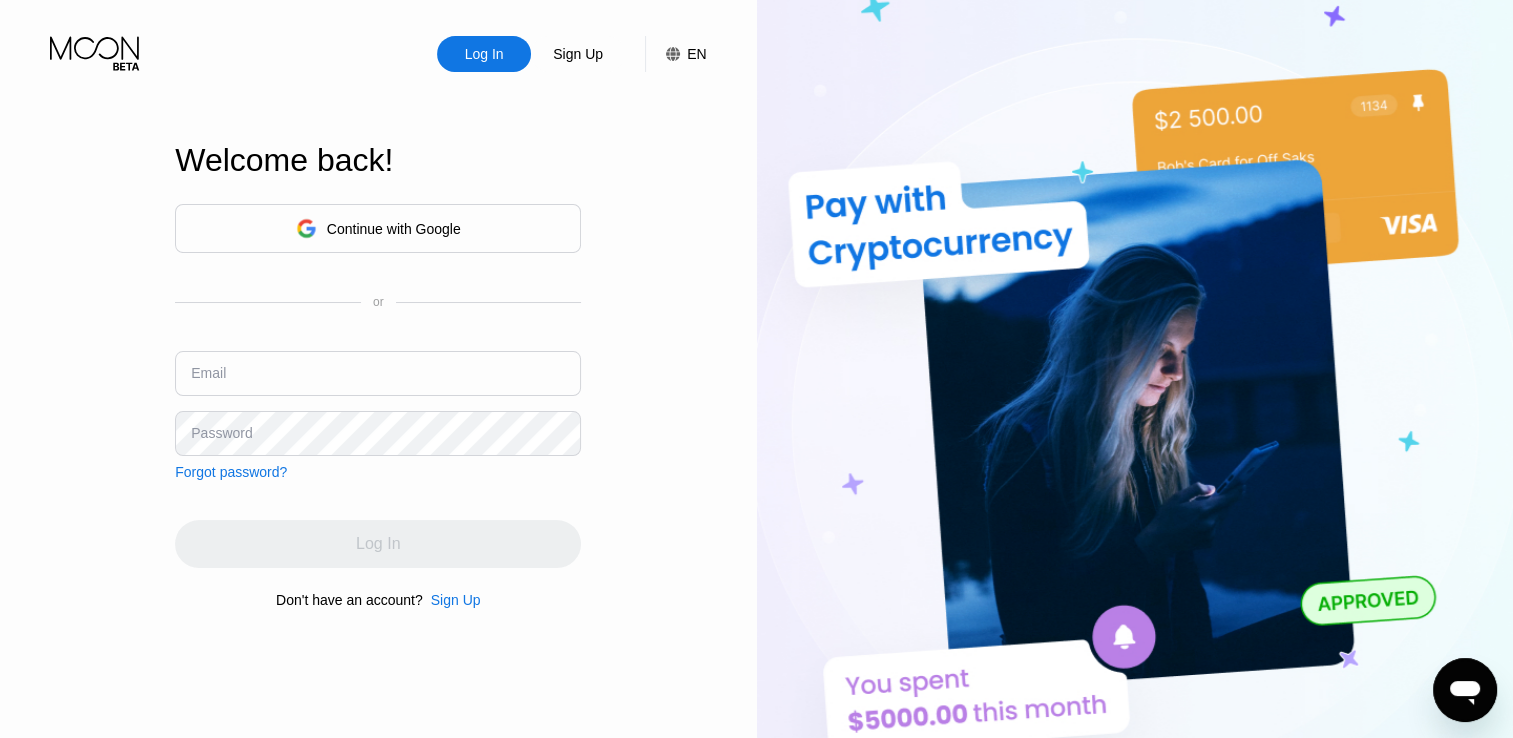 click at bounding box center (378, 373) 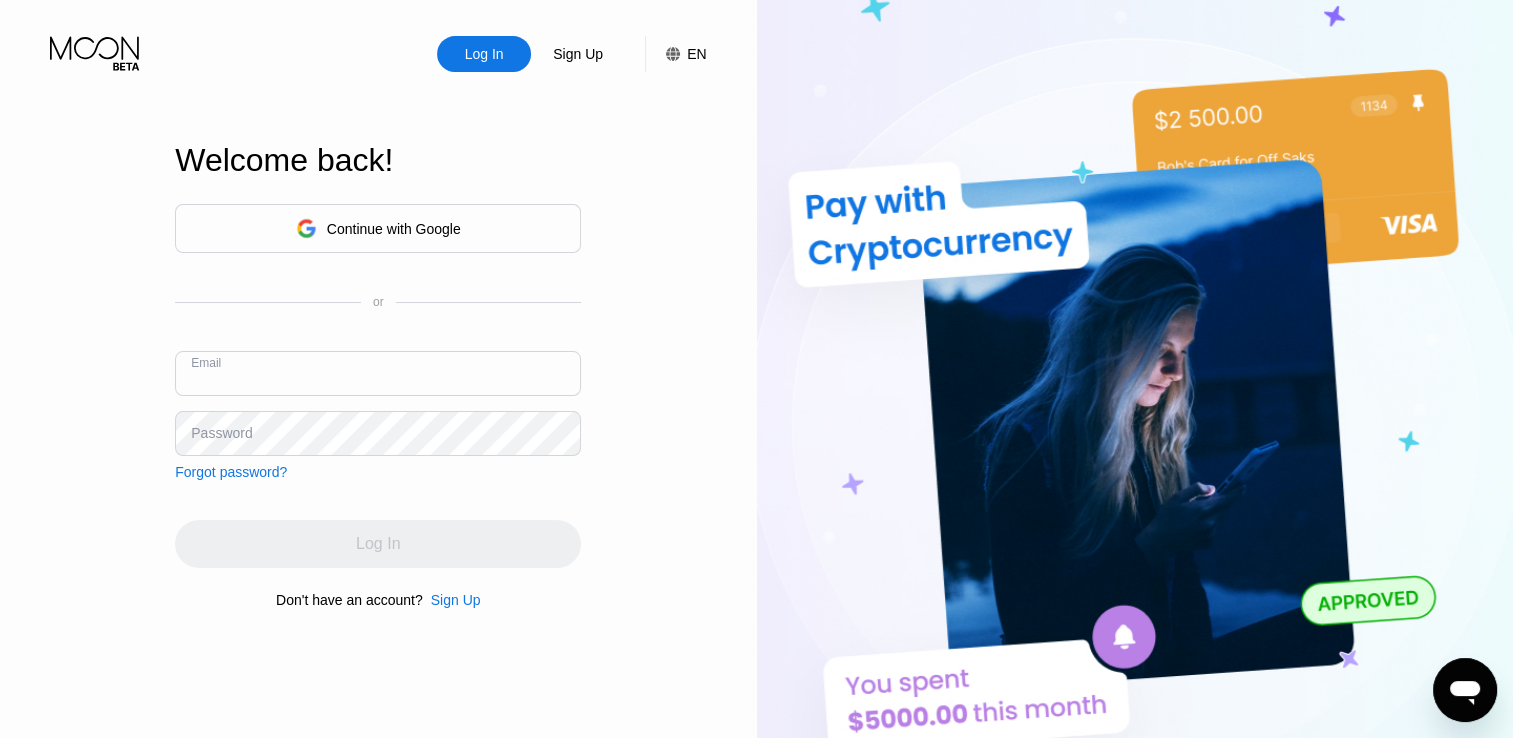 paste on "[USERNAME]@example.com" 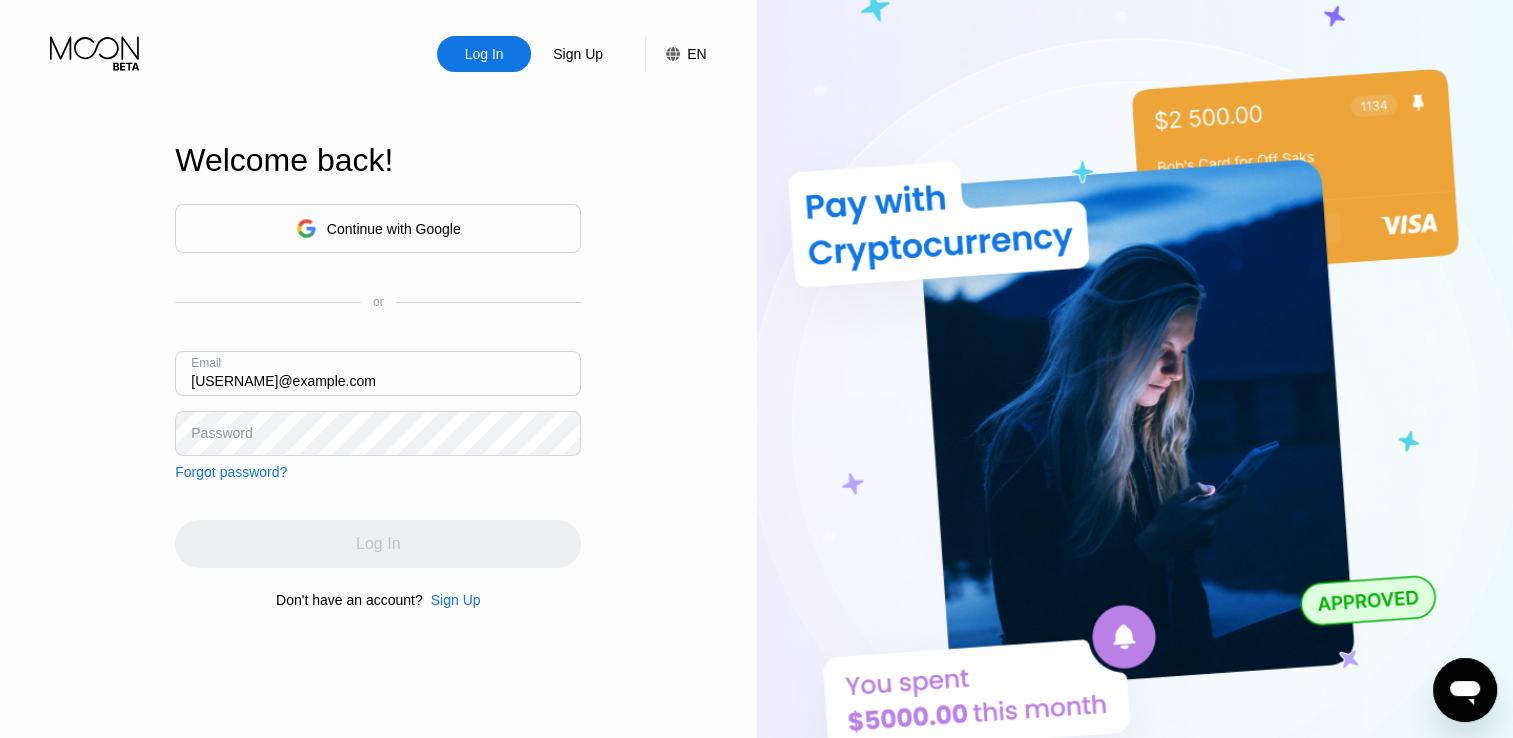 type on "[USERNAME]@example.com" 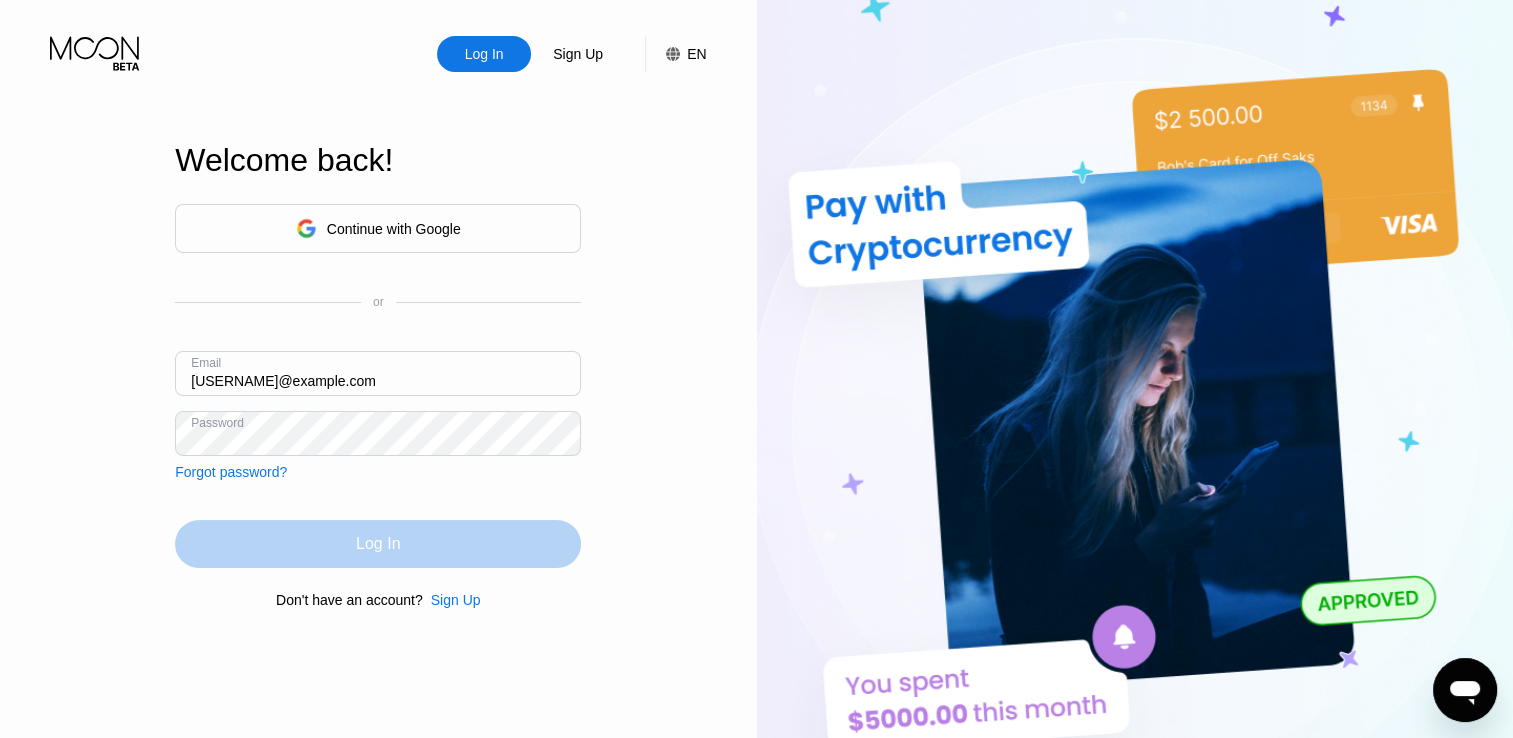 click on "Log In" at bounding box center [378, 544] 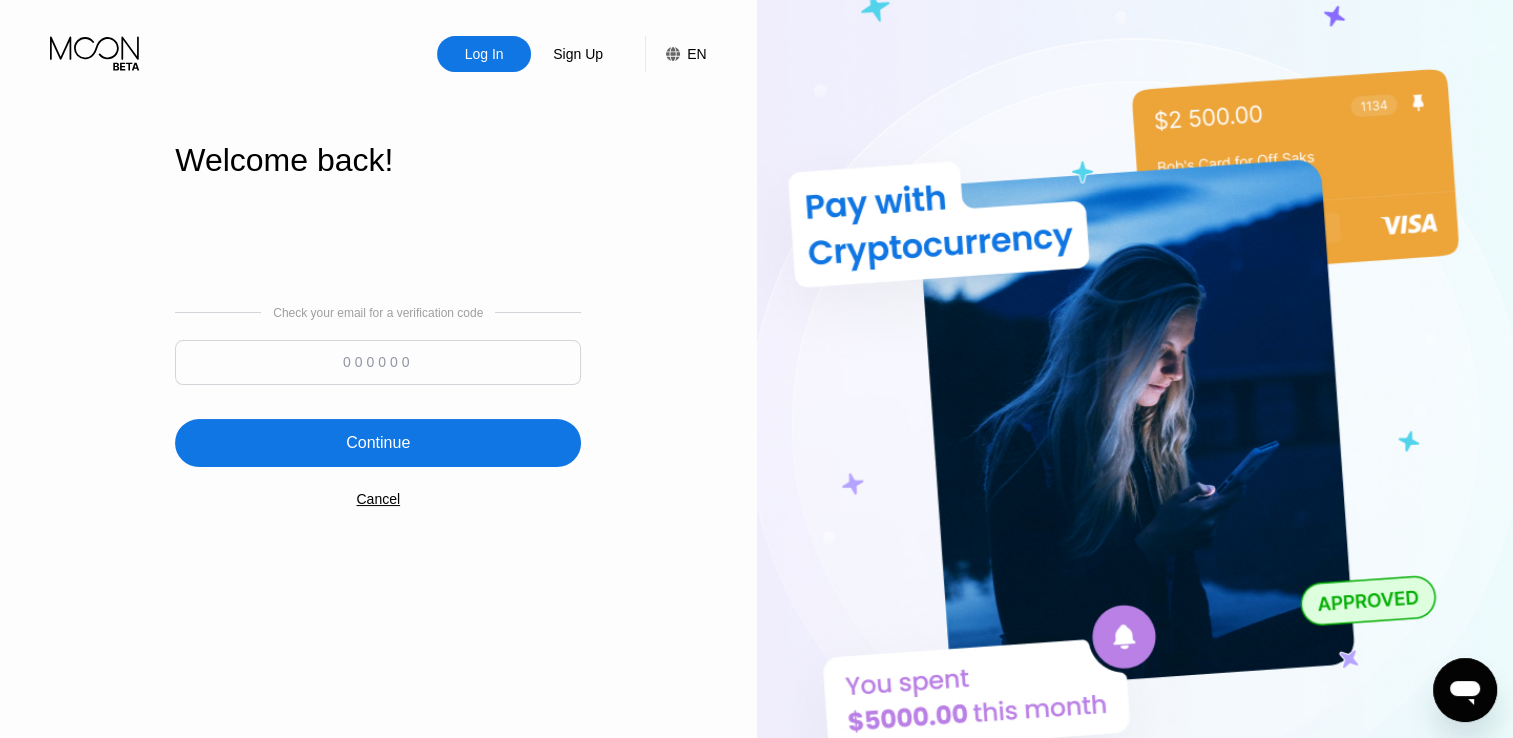 click at bounding box center (378, 362) 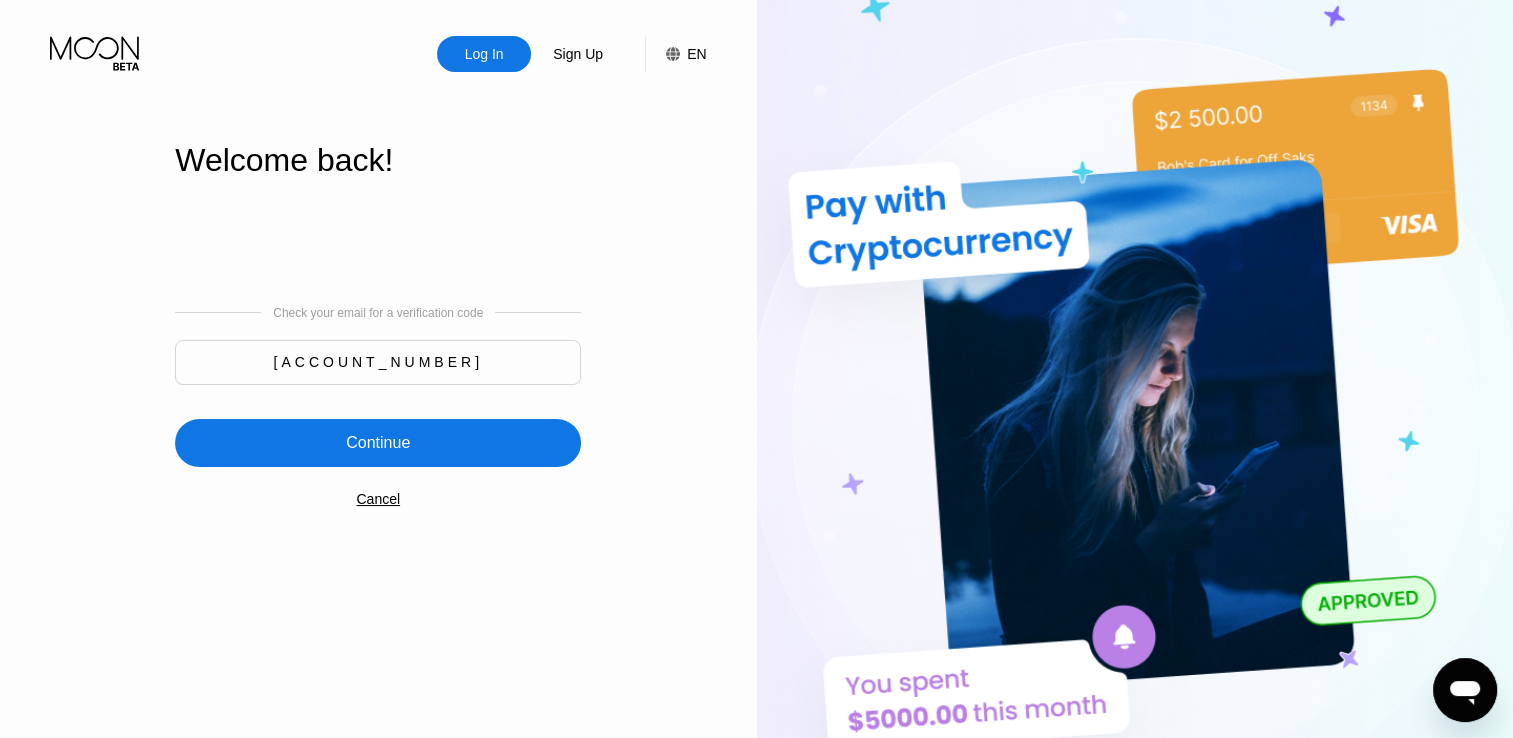 type on "[ACCOUNT_NUMBER]" 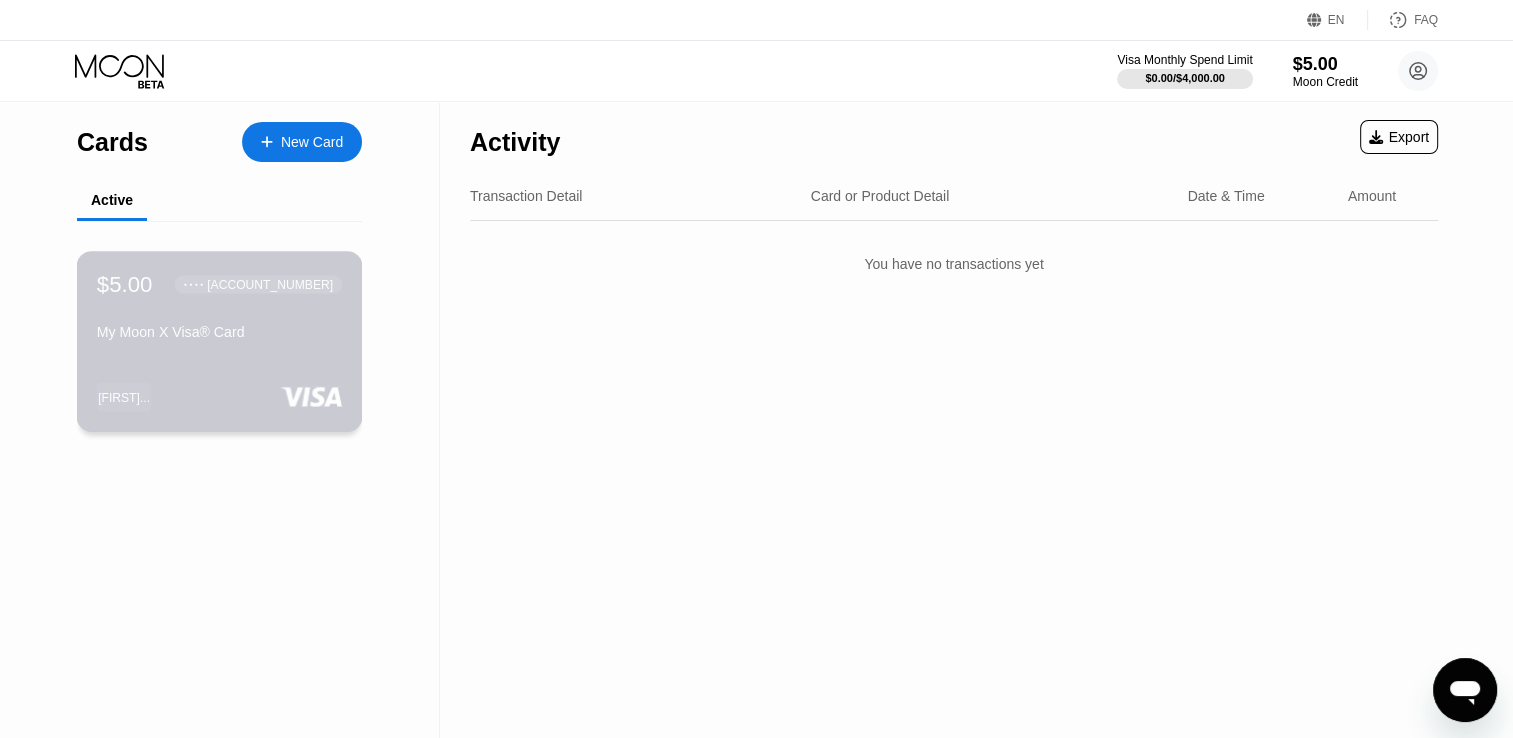click on "[FIRST]..." at bounding box center (124, 397) 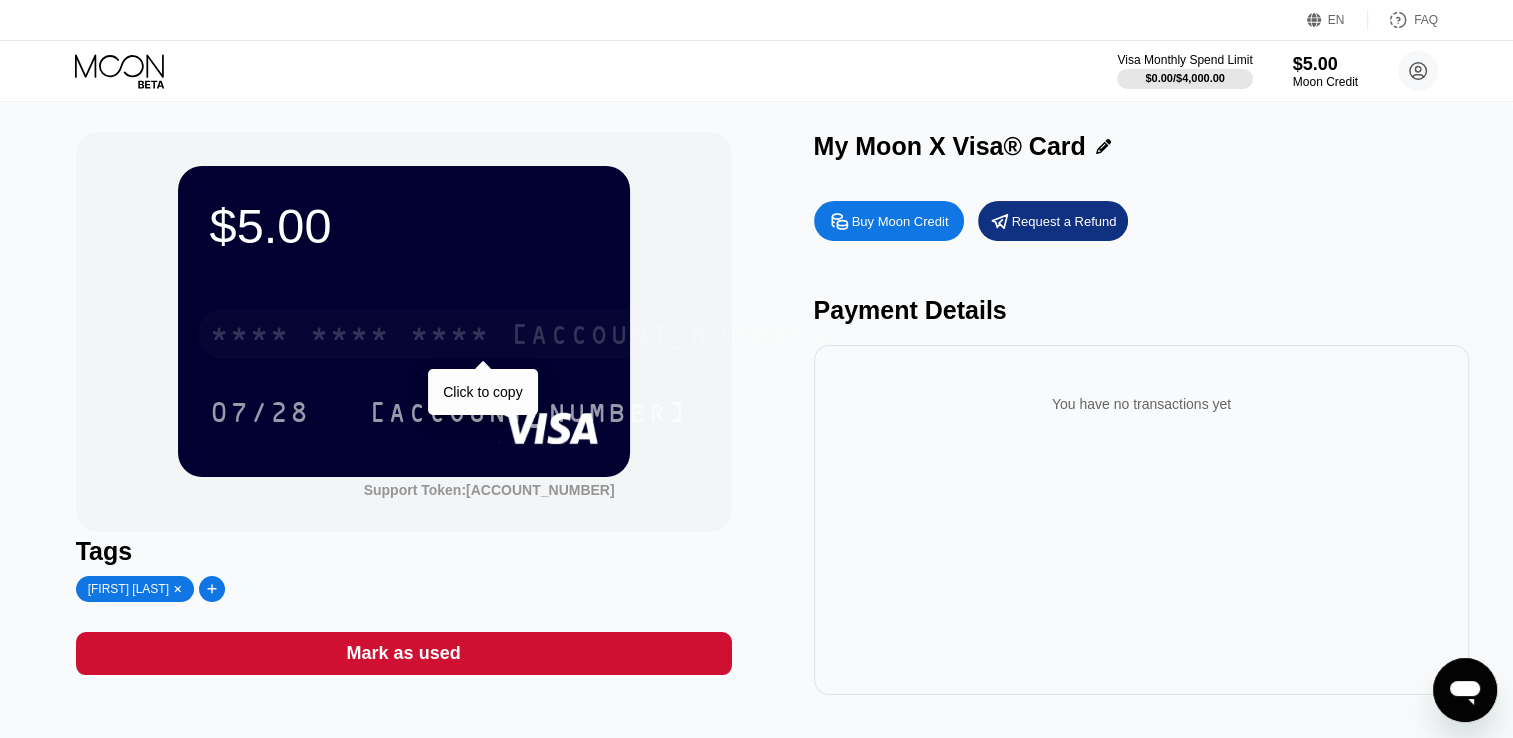 click on "**********" at bounding box center (520, 334) 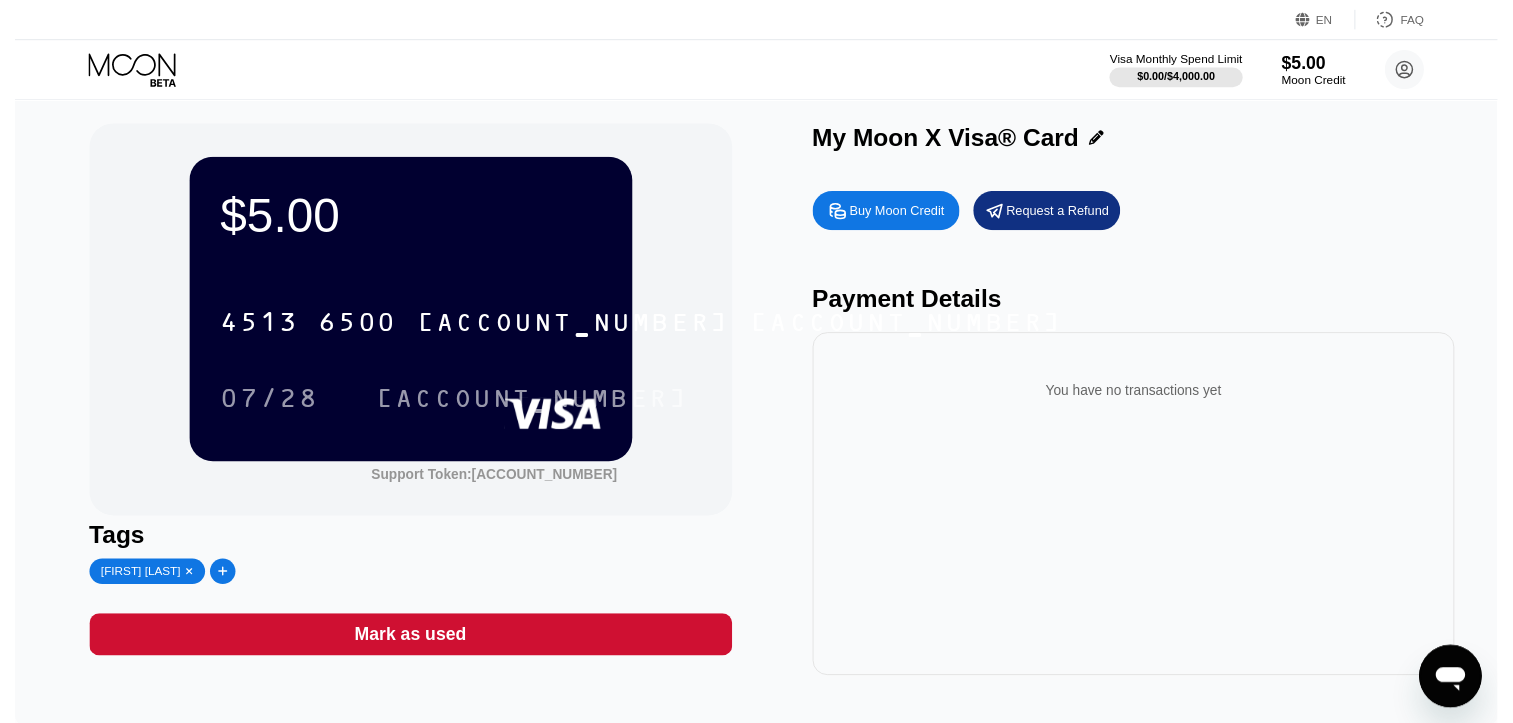 scroll, scrollTop: 0, scrollLeft: 0, axis: both 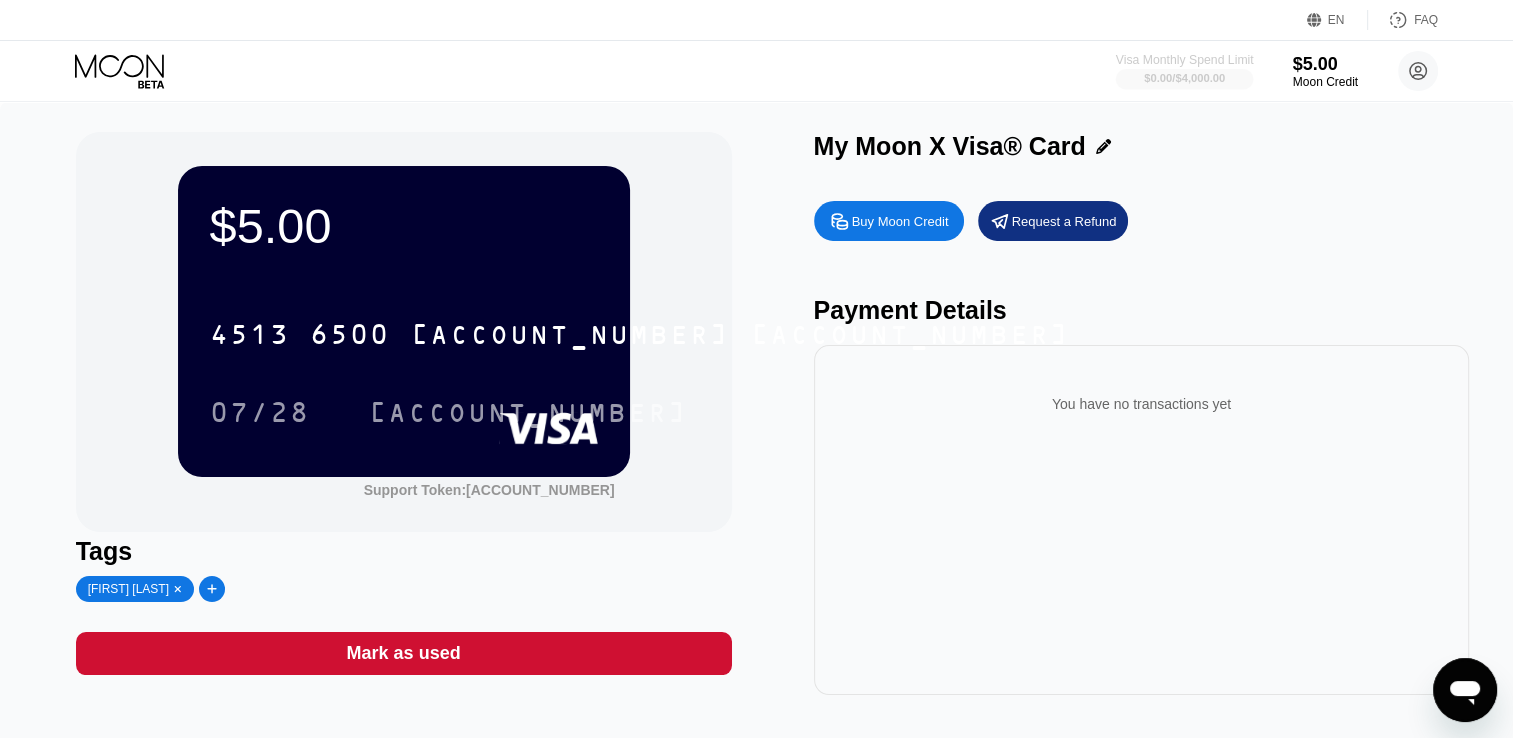click on "Visa Monthly Spend Limit" at bounding box center (1185, 60) 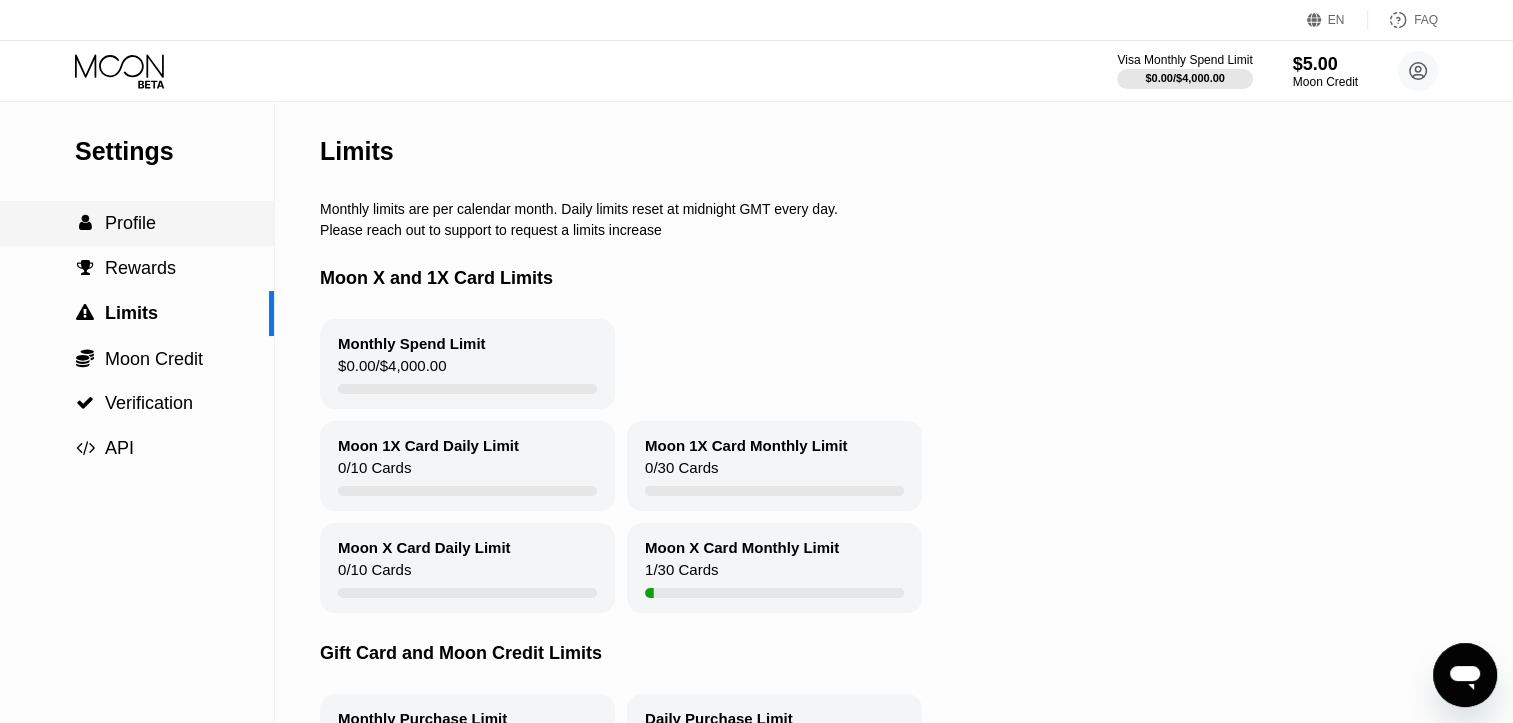 click on "Profile" at bounding box center [130, 223] 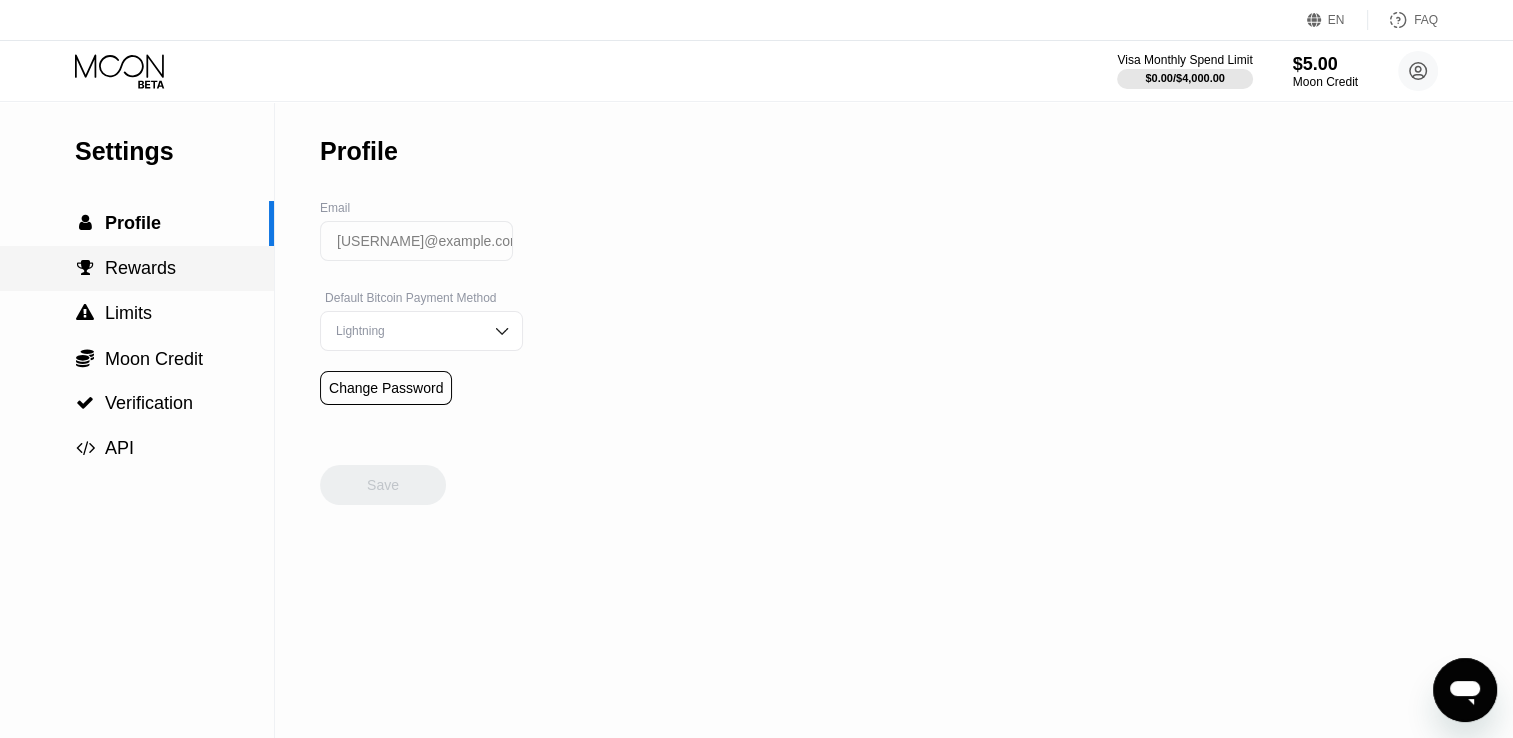 click on "Rewards" at bounding box center [140, 268] 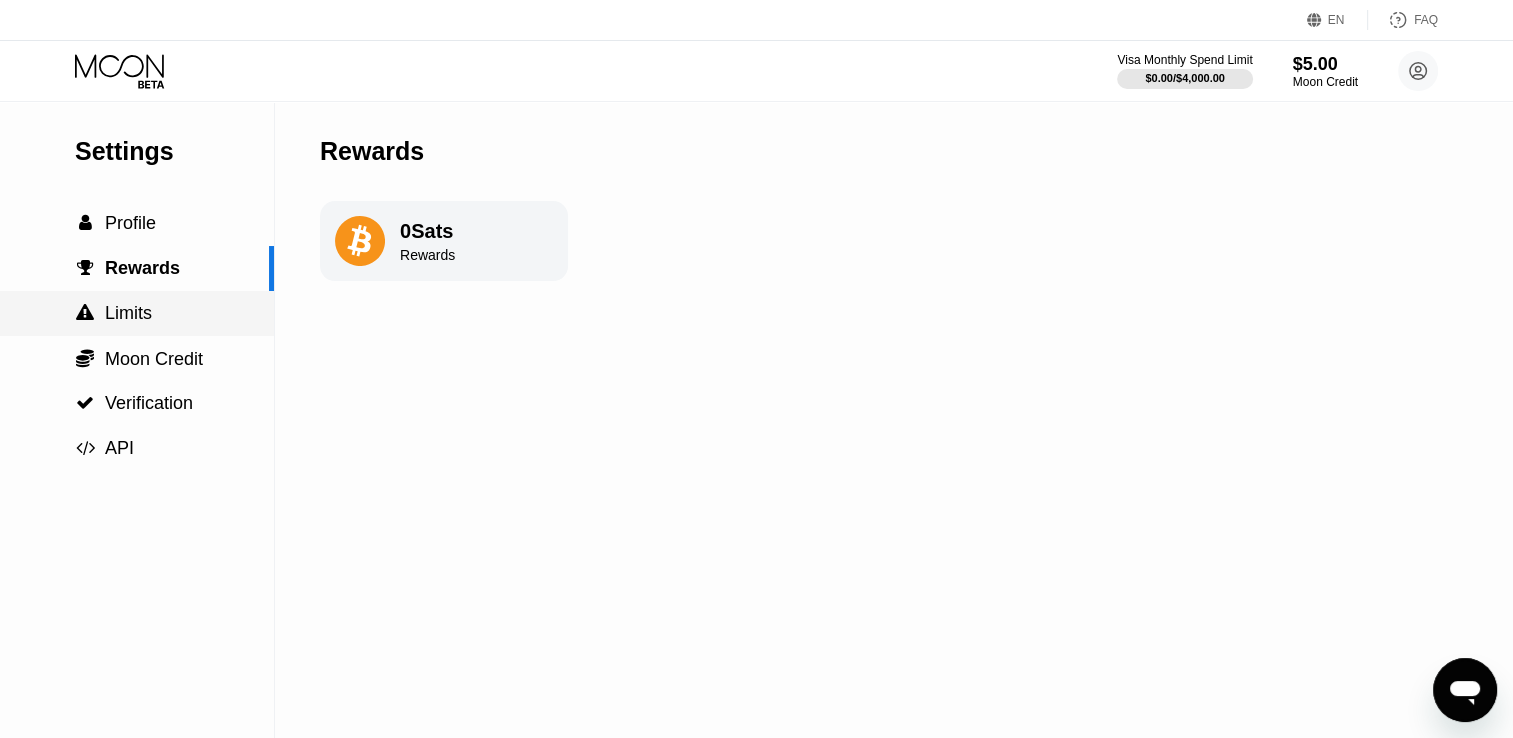 click on "Limits" at bounding box center (128, 313) 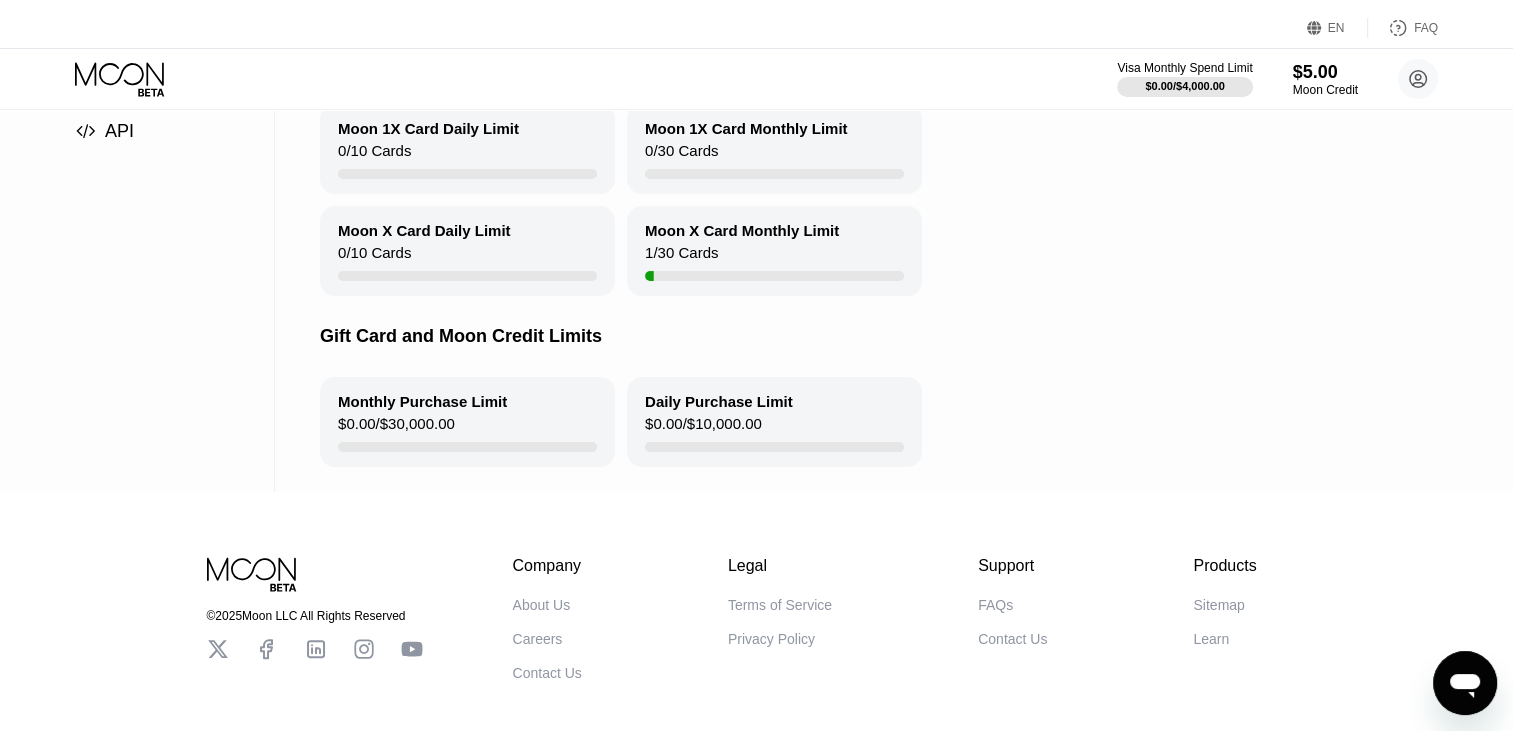 scroll, scrollTop: 0, scrollLeft: 0, axis: both 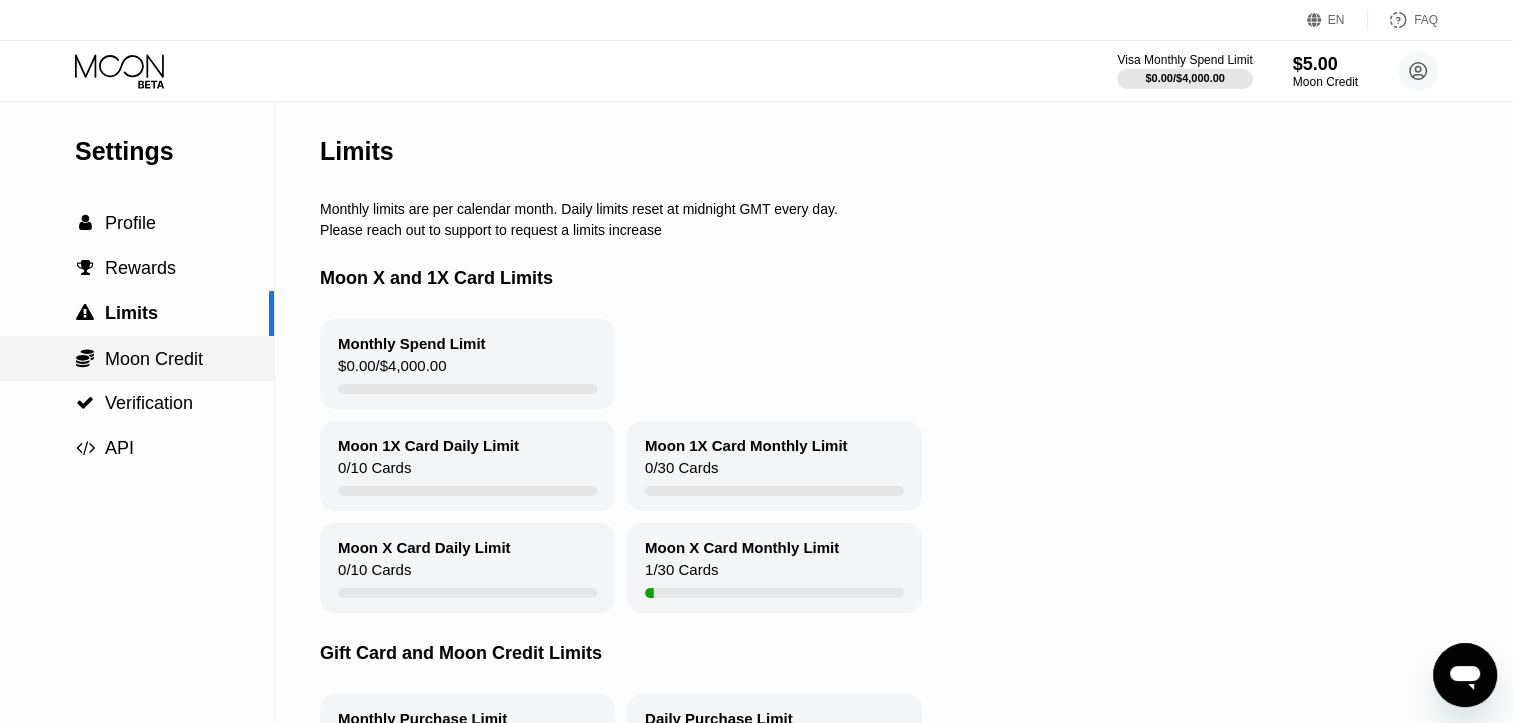click on "Moon Credit" at bounding box center [154, 359] 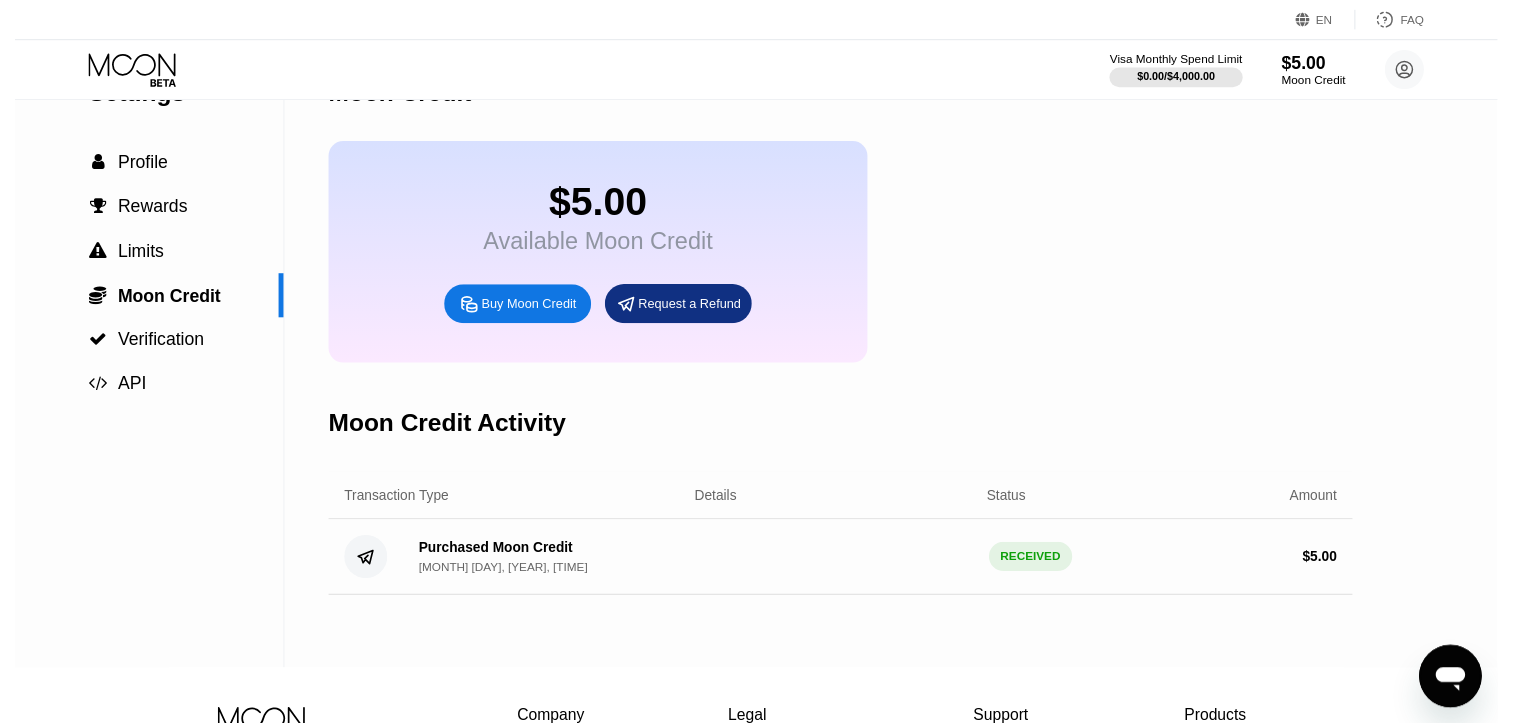 scroll, scrollTop: 0, scrollLeft: 0, axis: both 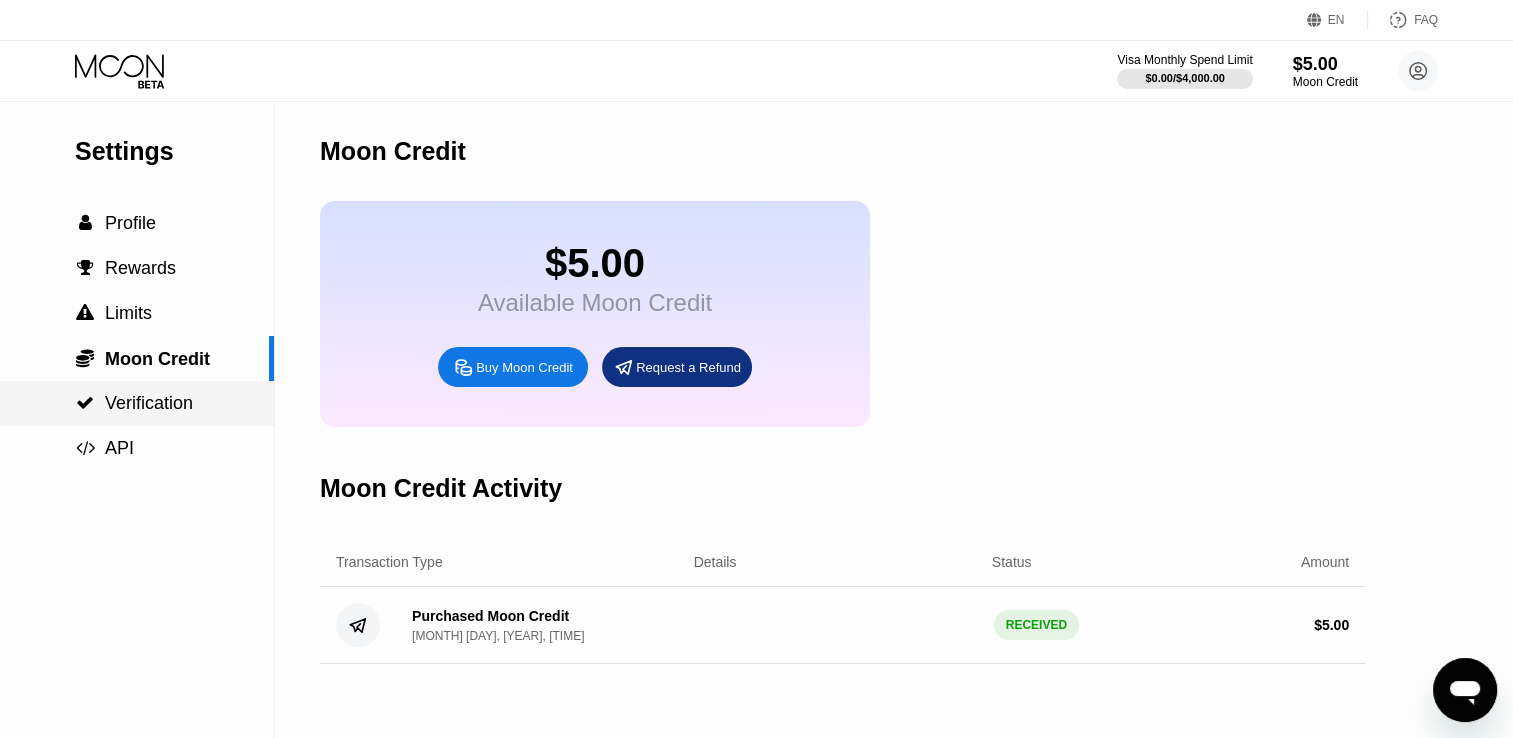 click on "Verification" at bounding box center (149, 403) 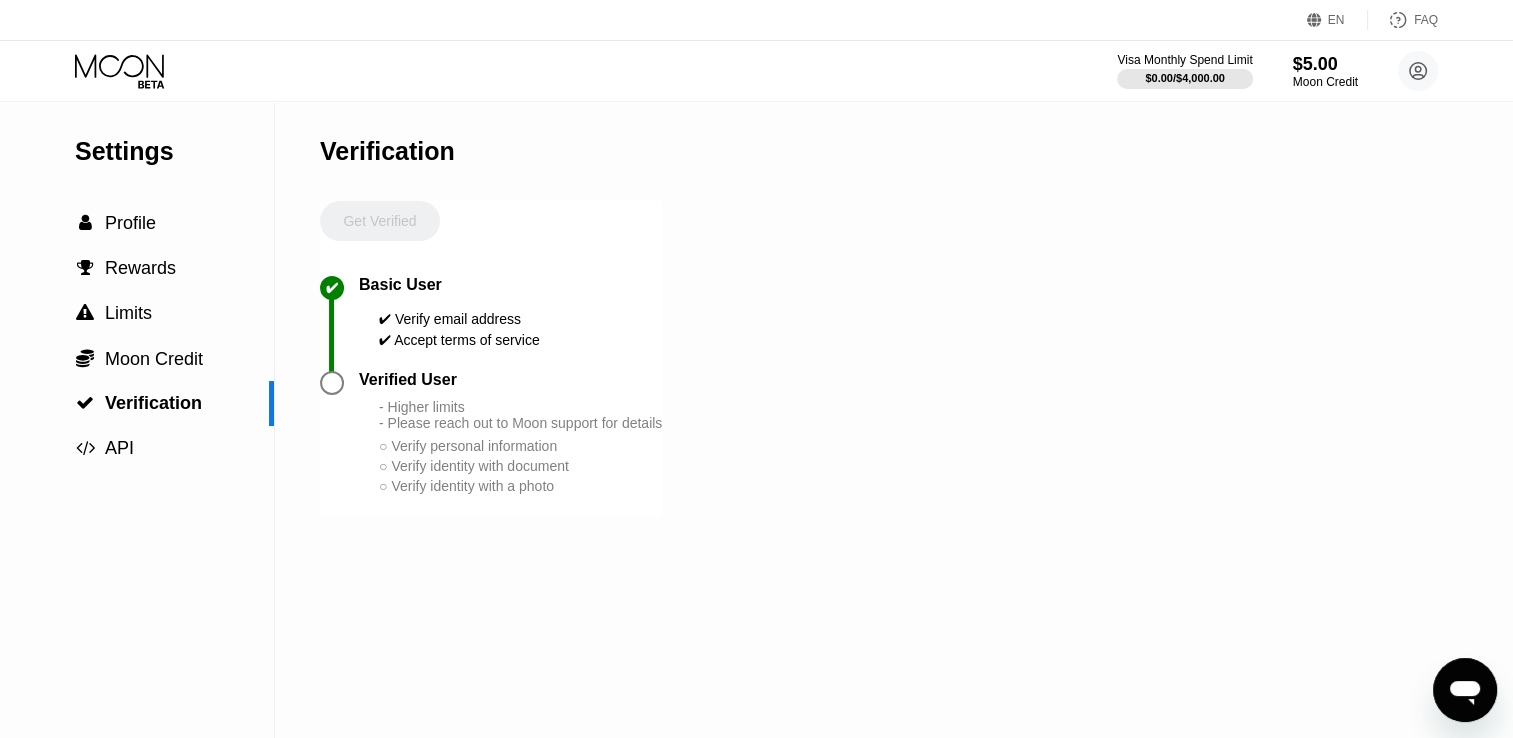 click at bounding box center [332, 383] 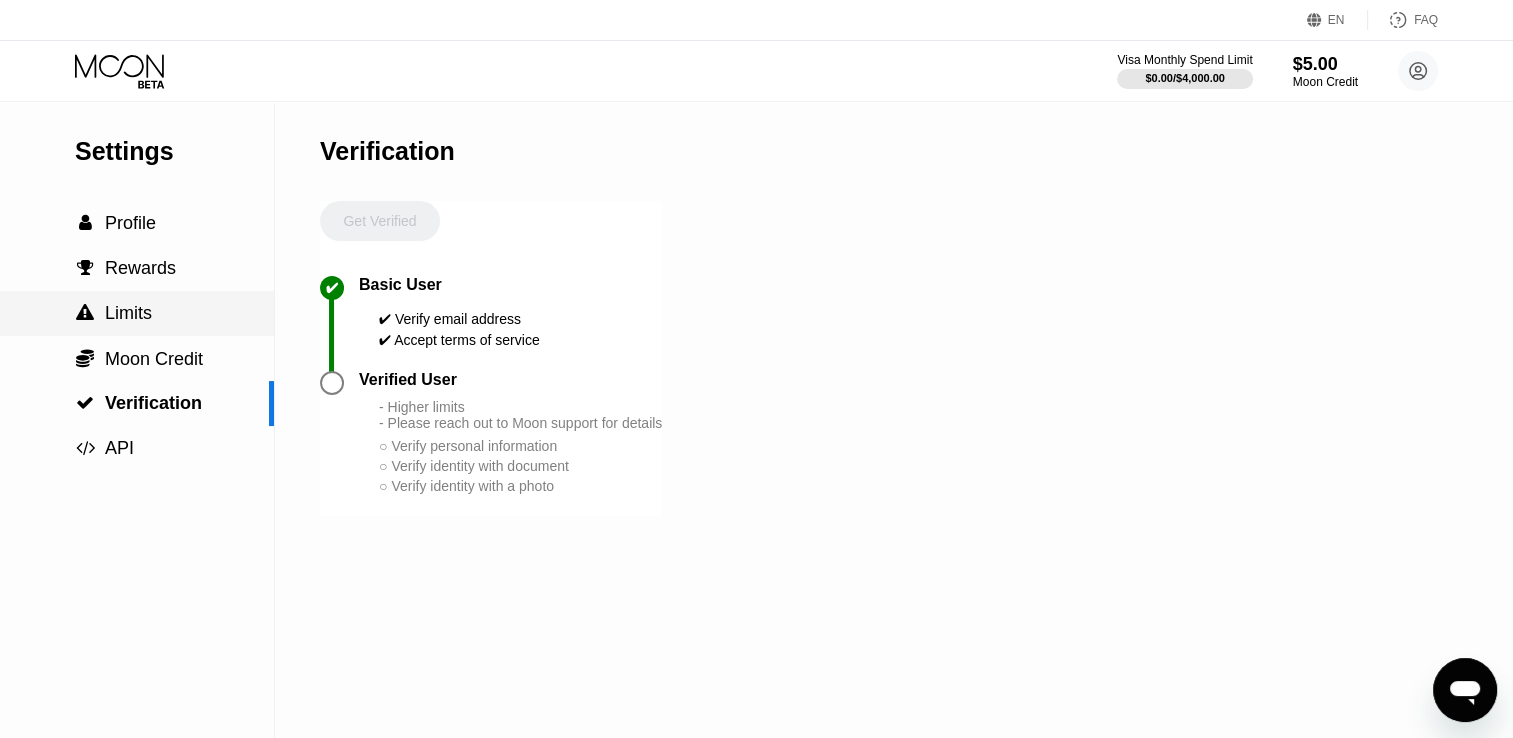 click on "Limits" at bounding box center (128, 313) 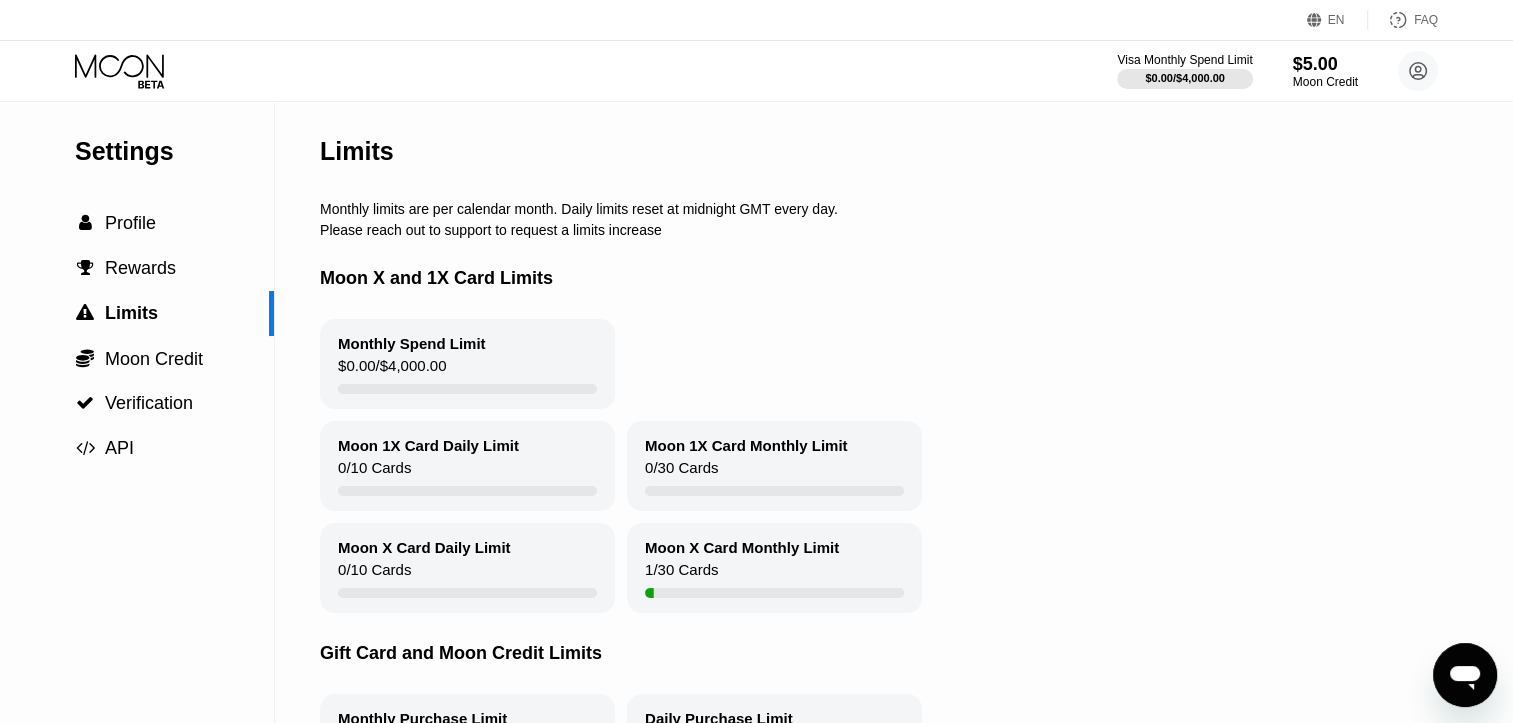 click on "$0.00 / $4,000.00" at bounding box center (392, 370) 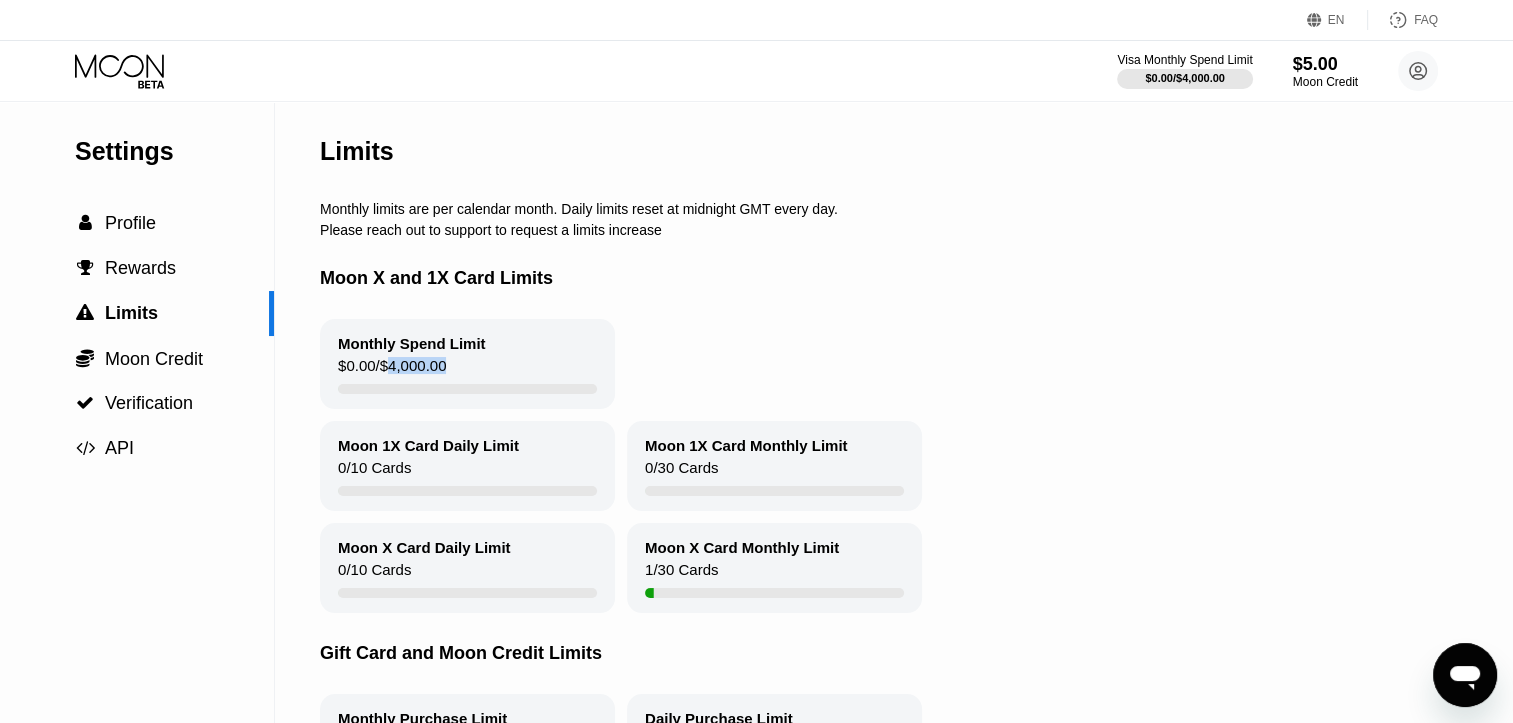 click on "$0.00 / $4,000.00" at bounding box center [392, 370] 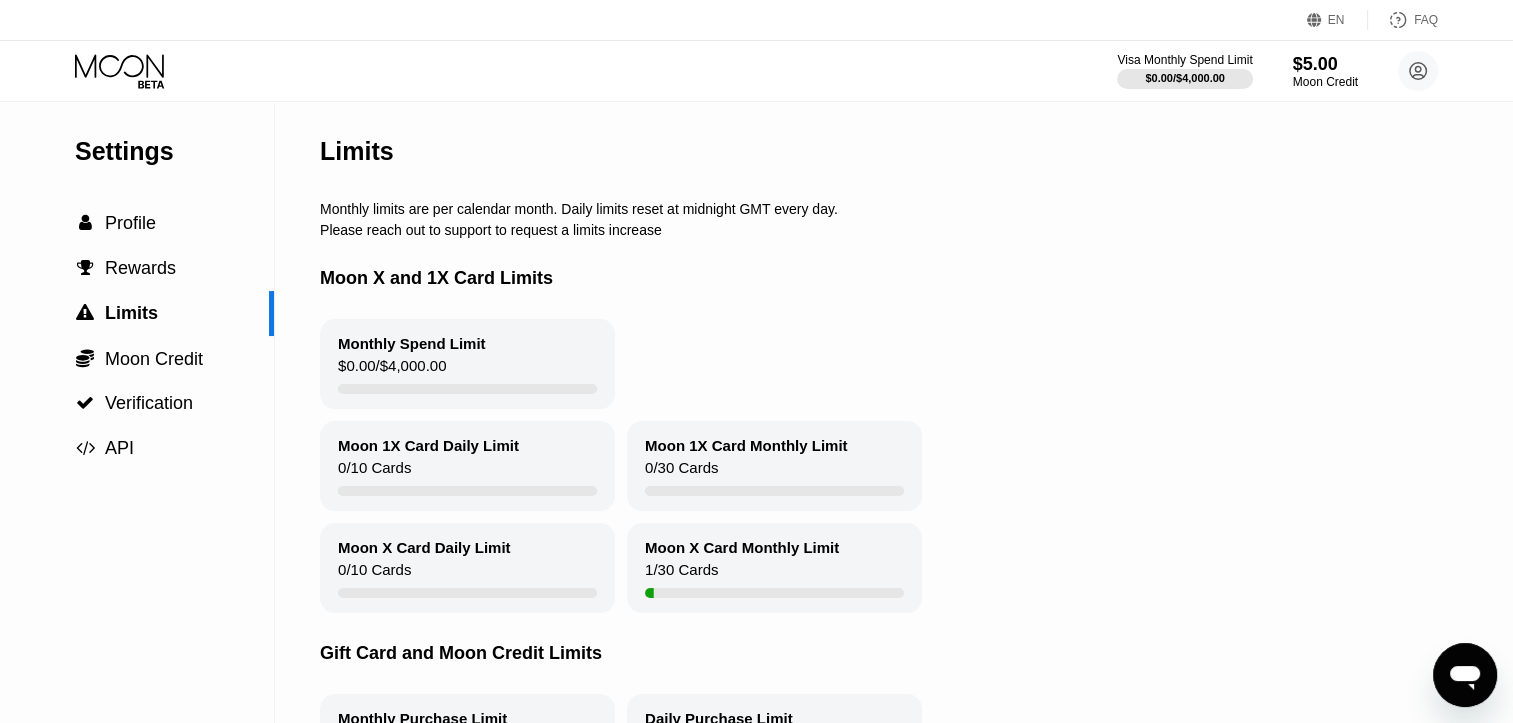 click on "0 / 10 Cards" at bounding box center [374, 472] 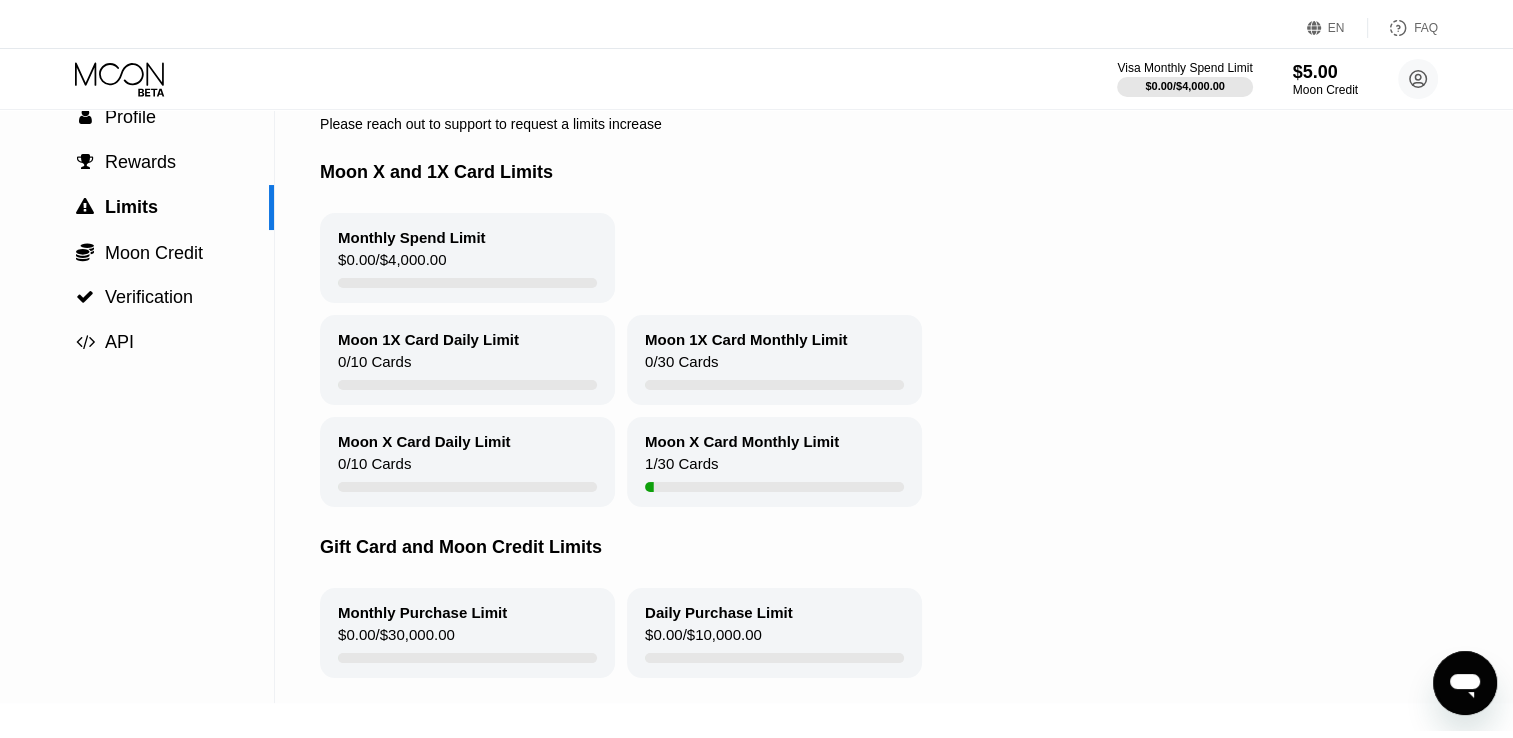 scroll, scrollTop: 0, scrollLeft: 0, axis: both 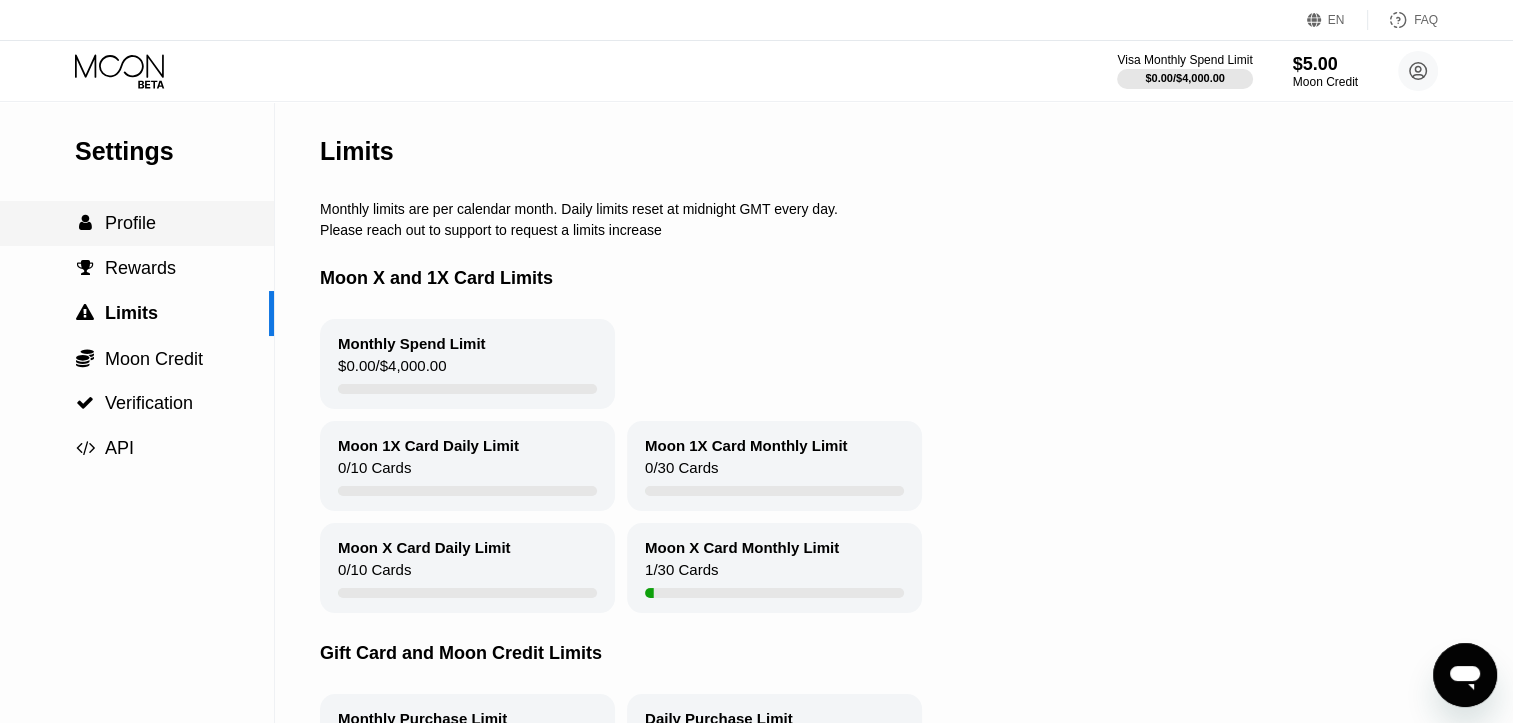 click on "Profile" at bounding box center [130, 223] 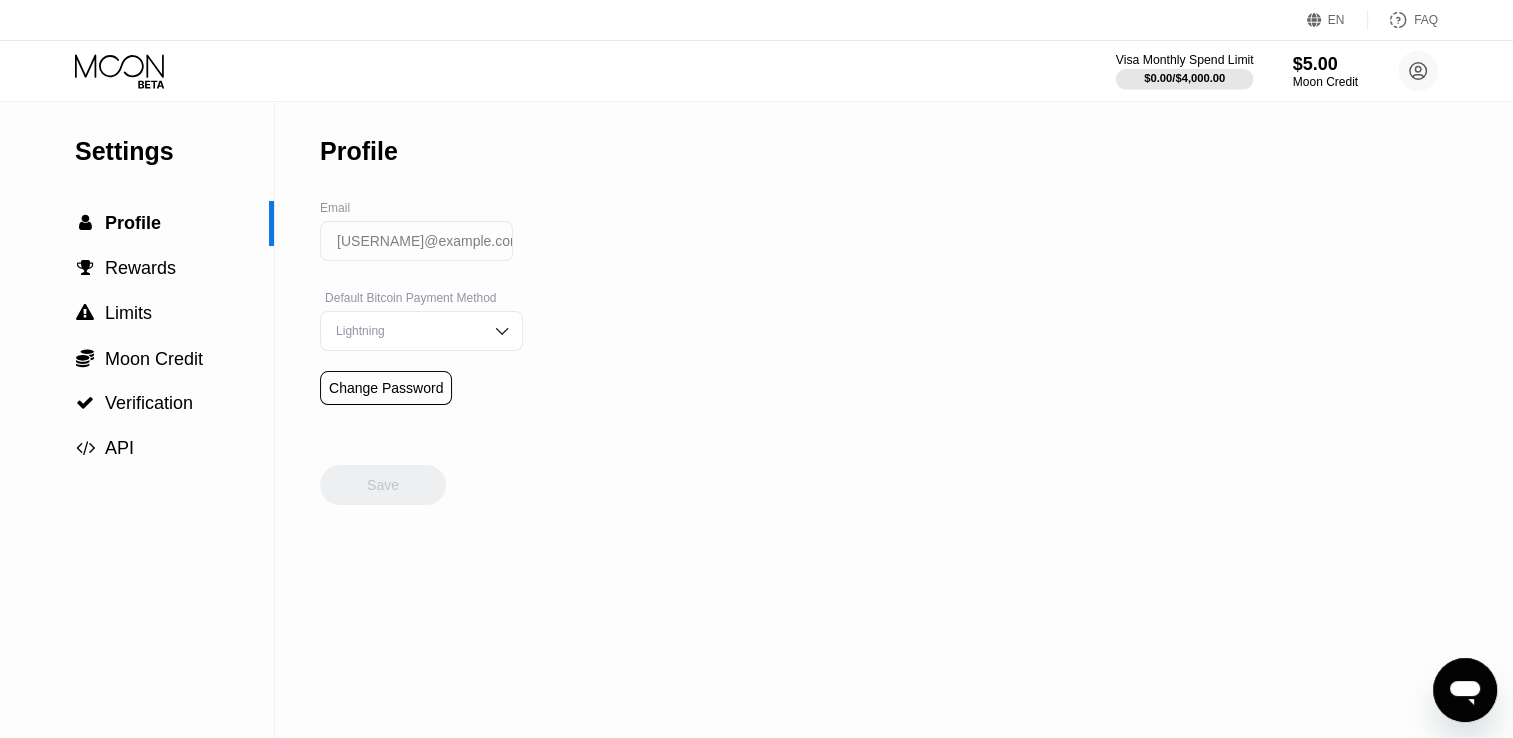 click at bounding box center [1185, 79] 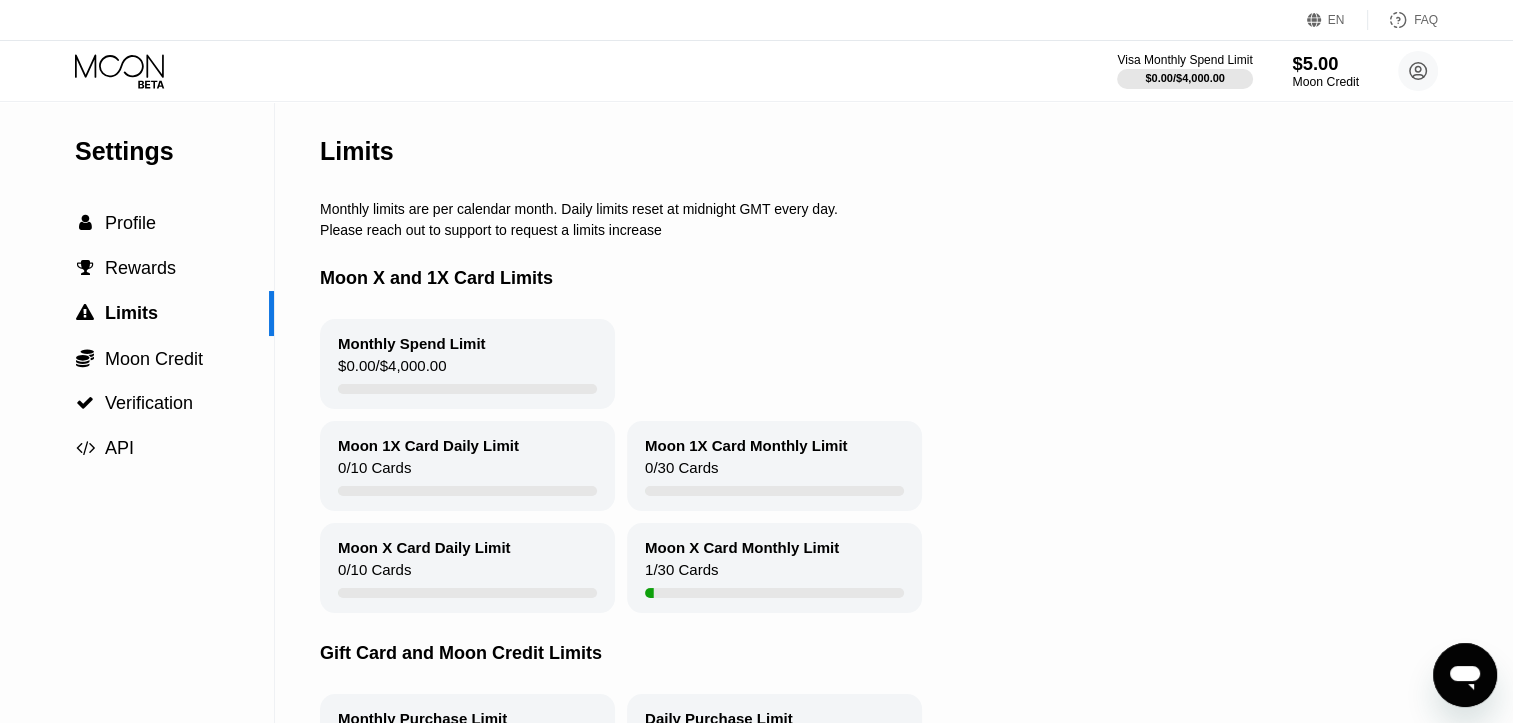 click on "$5.00" at bounding box center (1325, 63) 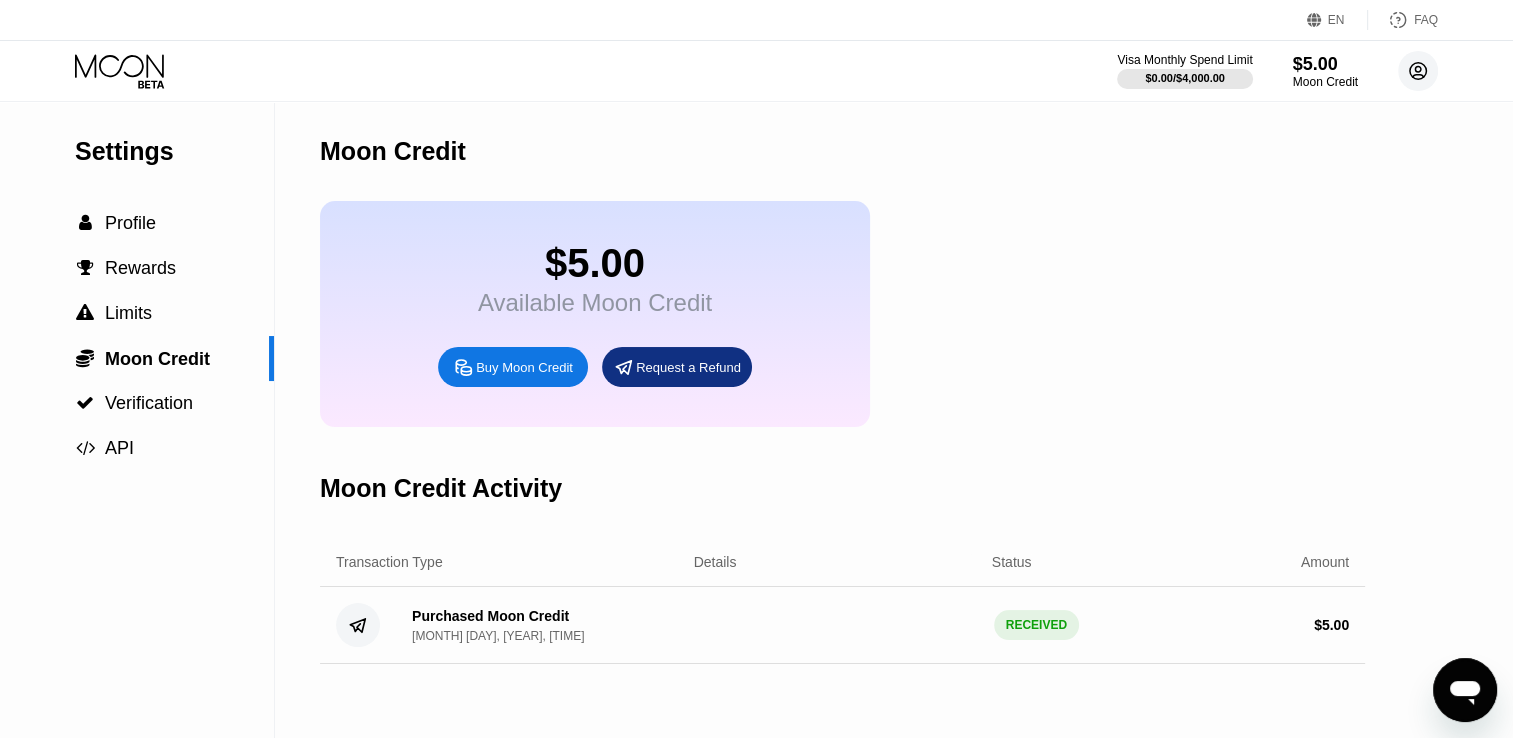 click 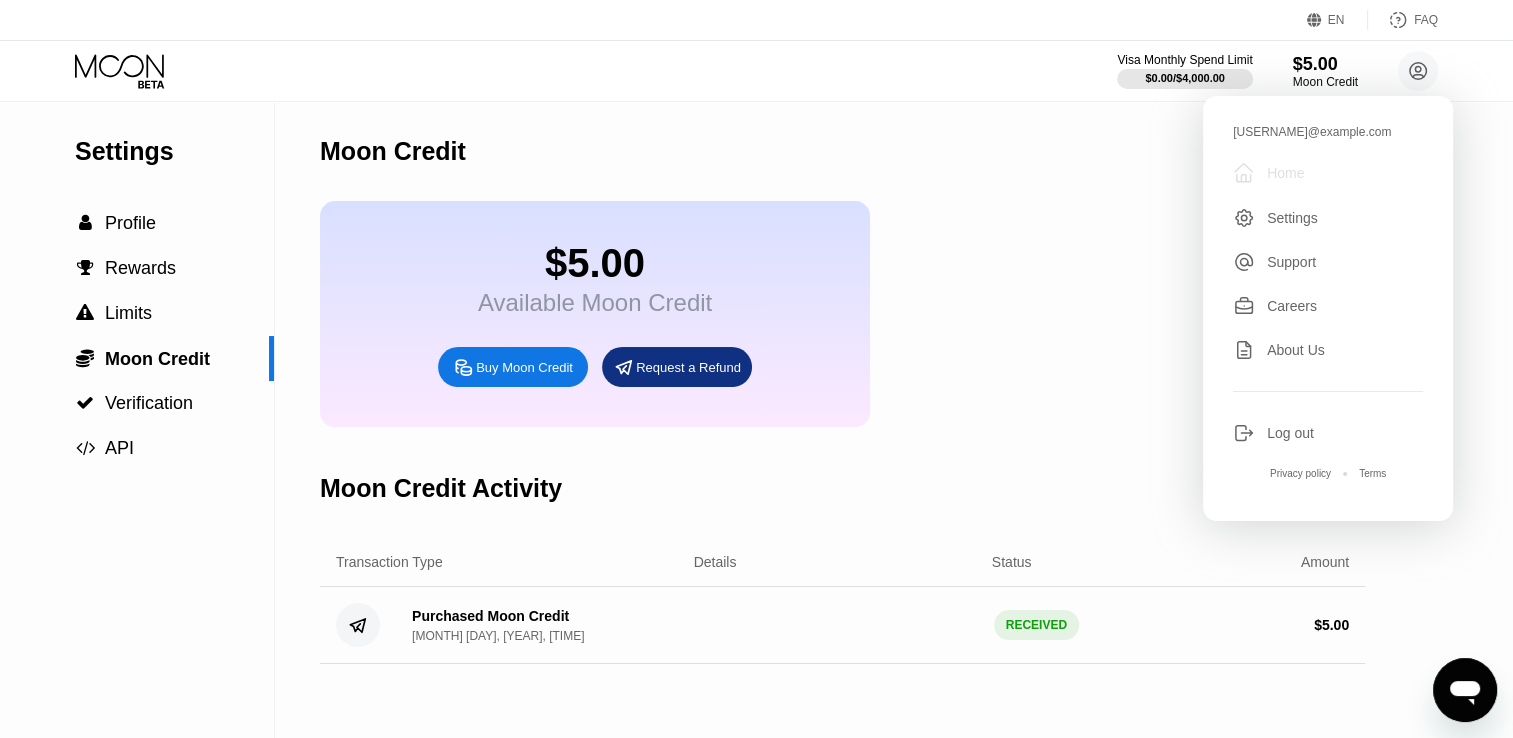 click on "Home" at bounding box center [1285, 173] 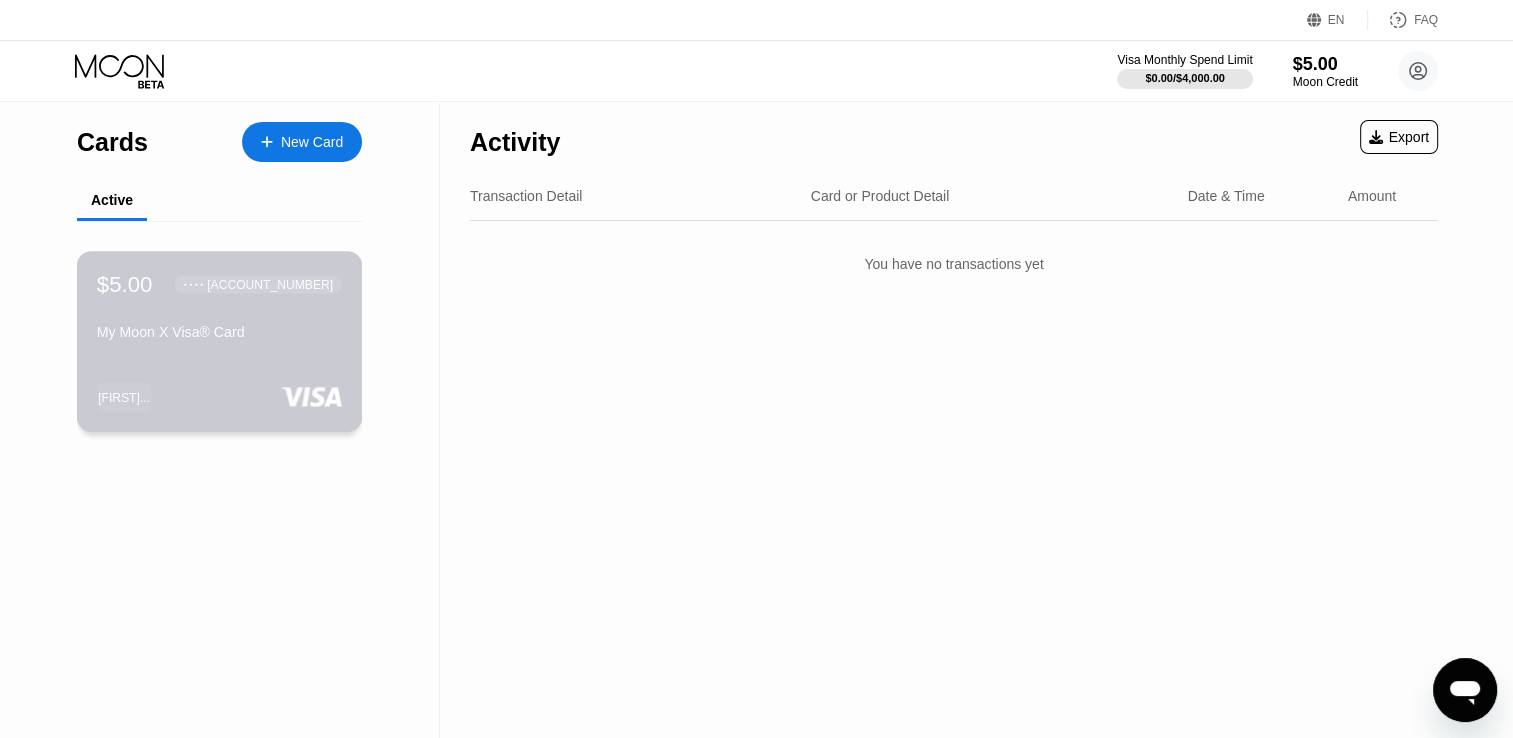 click on "[FIRST]..." at bounding box center (124, 397) 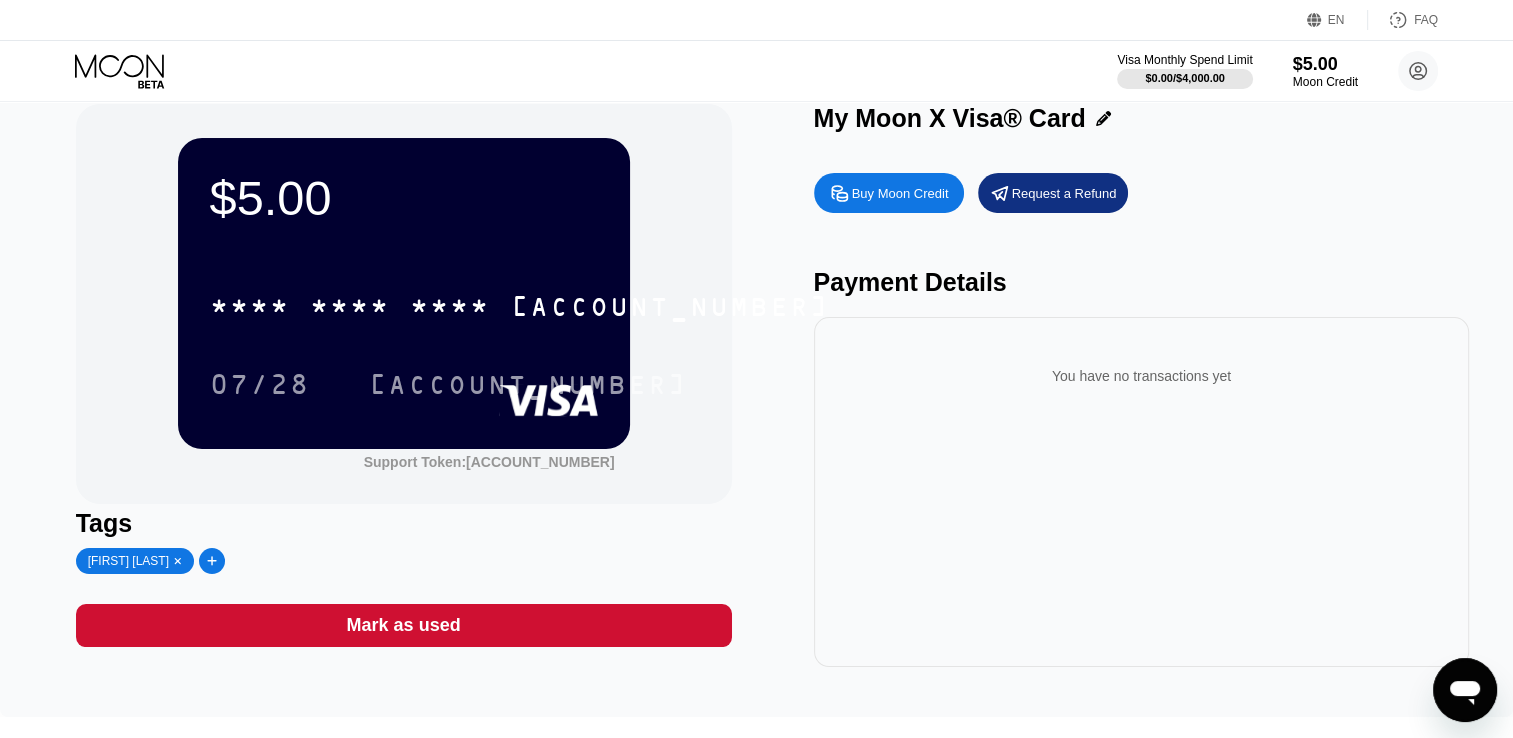 scroll, scrollTop: 0, scrollLeft: 0, axis: both 